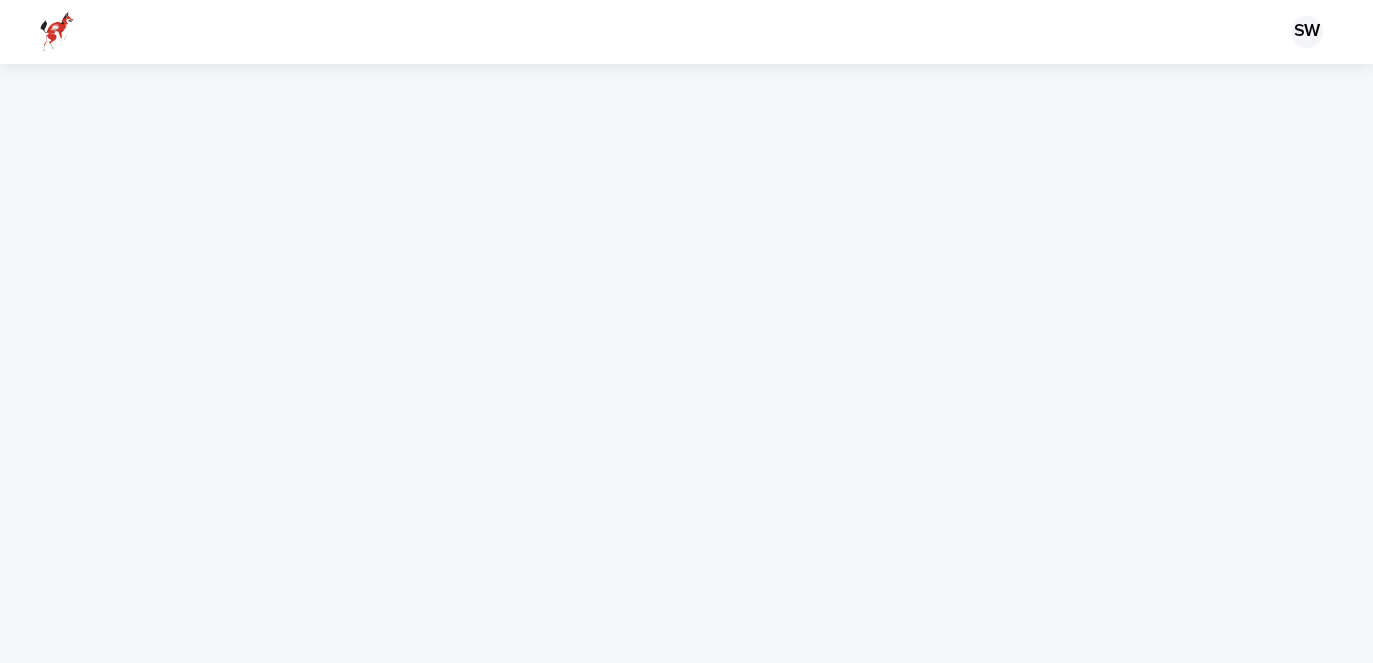 scroll, scrollTop: 0, scrollLeft: 0, axis: both 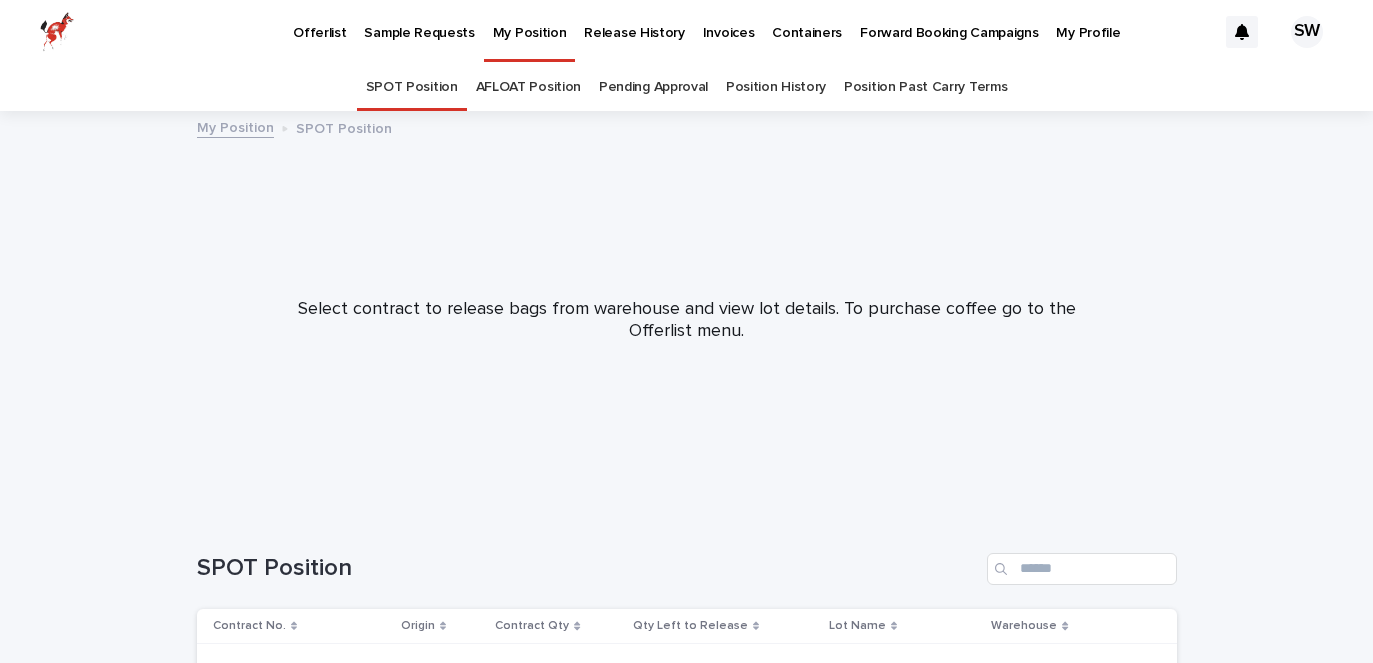 click on "Offerlist" at bounding box center [319, 21] 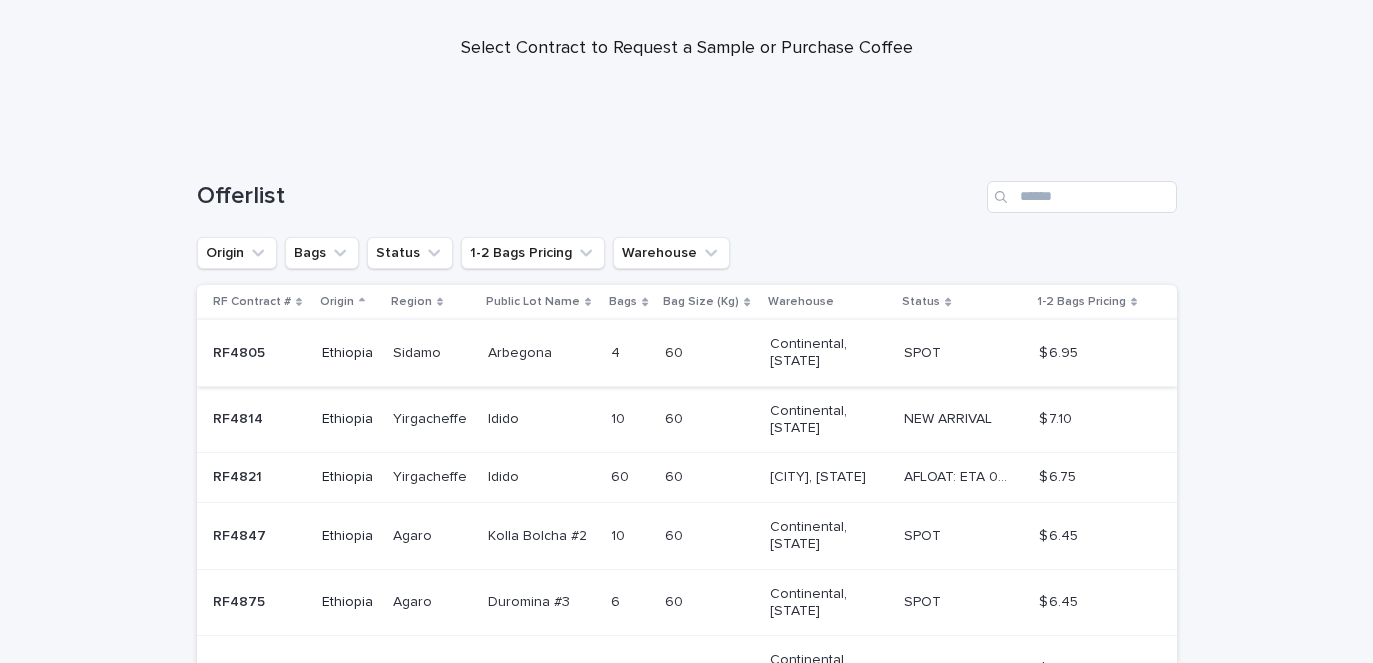 scroll, scrollTop: 249, scrollLeft: 0, axis: vertical 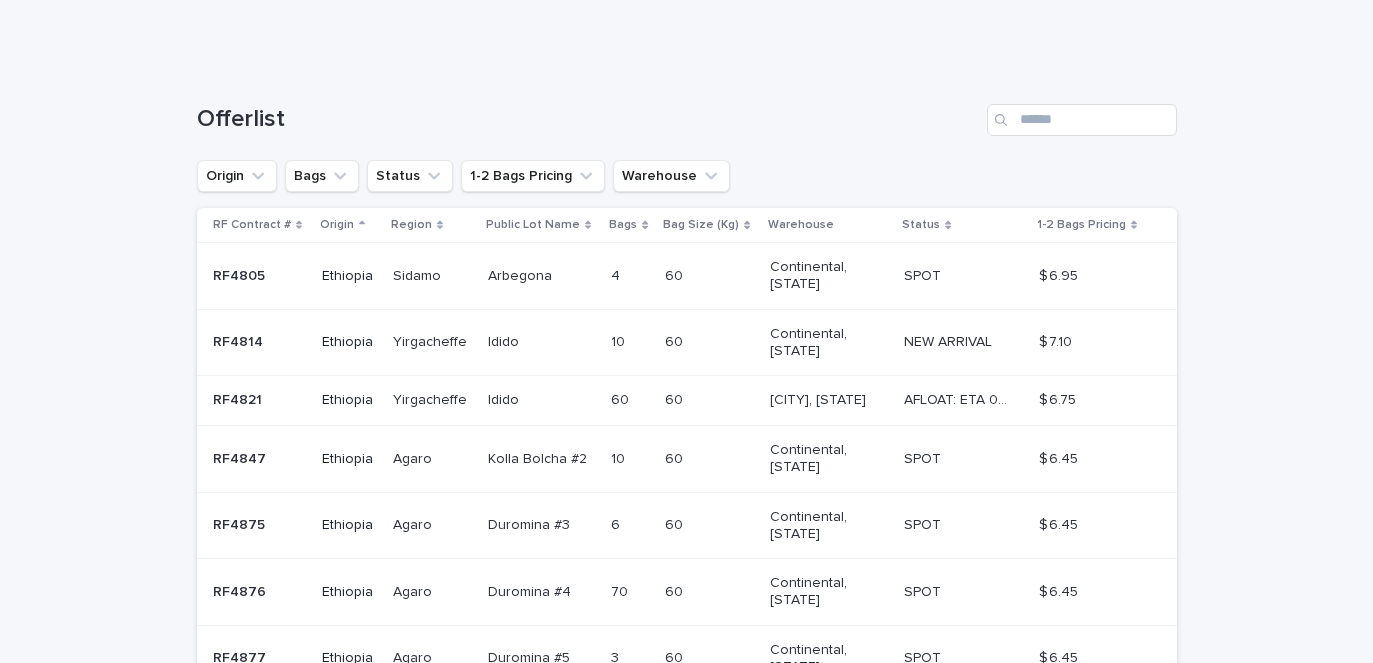click on "4" at bounding box center [617, 274] 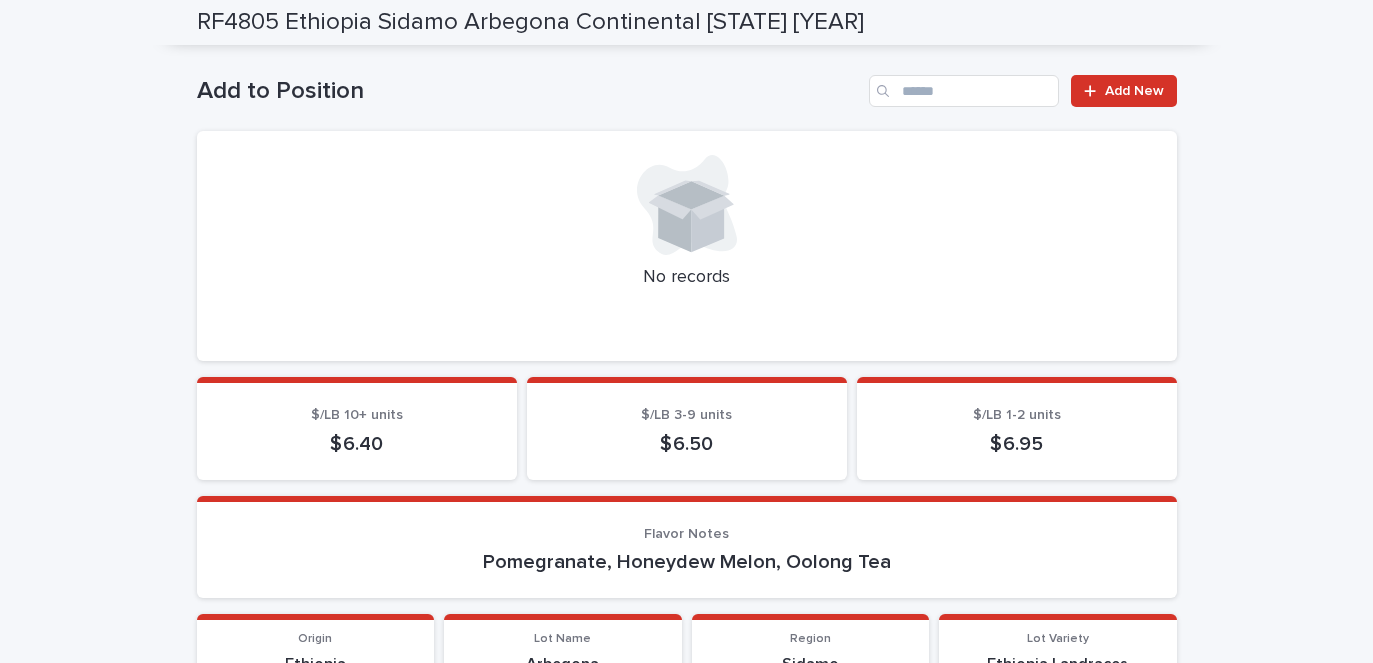 scroll, scrollTop: 680, scrollLeft: 0, axis: vertical 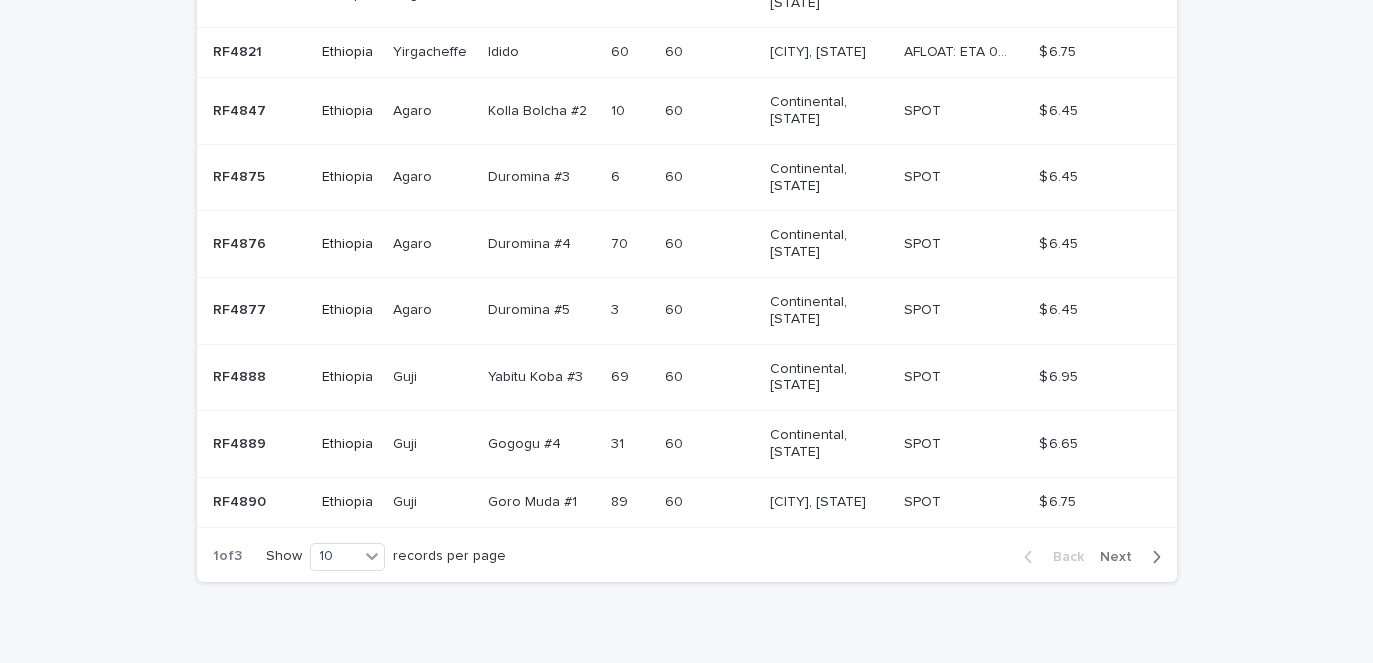 click on "Next" at bounding box center [1122, 557] 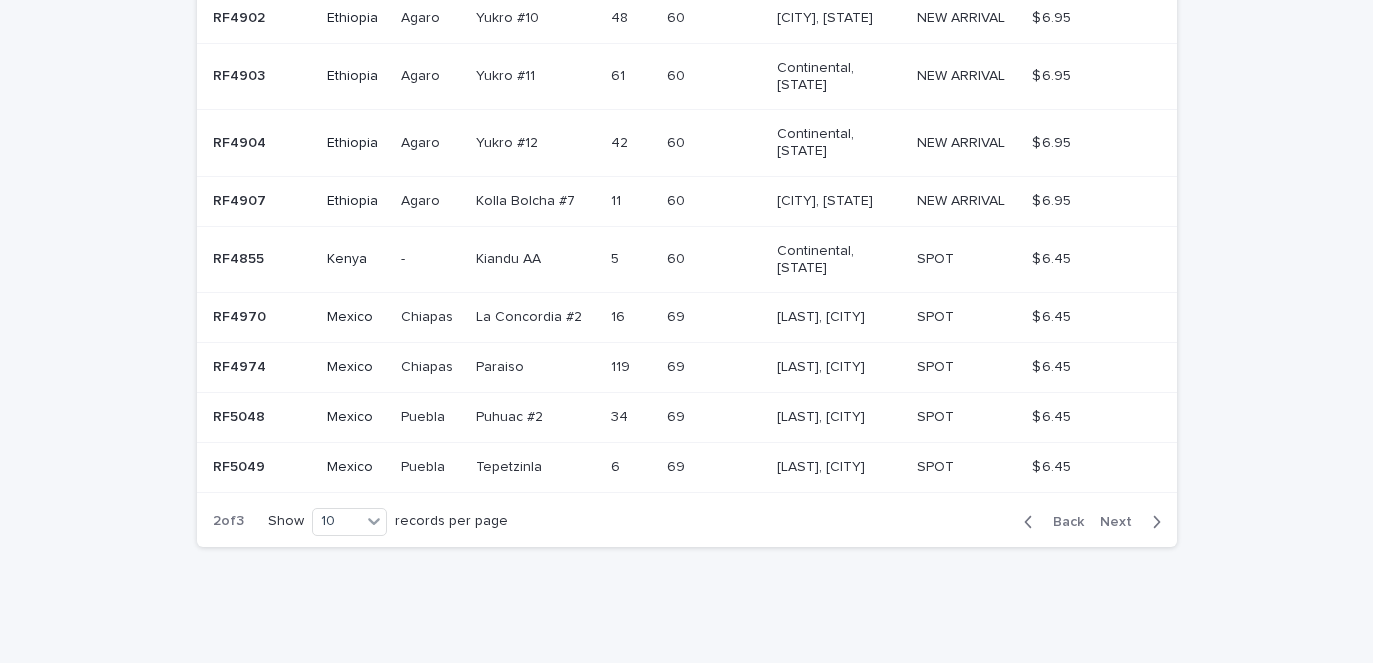 click on "Offerlist Origin Bags Status 1-2 Bags Pricing Warehouse RF Contract # Origin Region Public Lot Name Bags Bag Size (Kg) Warehouse Status 1-2 Bags Pricing RF4891 RF4891   Ethiopia Guji Guji   Gogogu #6  Gogogu #6    50 50   60 60   Annex, [STATE]   SPOT SPOT   $ 6.95 $ 6.95   RF4902 RF4902   Ethiopia Agaro Agaro   Yukro #10 Yukro #10   48 48   60 60   Annex, [STATE]   NEW ARRIVAL NEW ARRIVAL   $ 6.95 $ 6.95   RF4903 RF4903   Ethiopia Agaro Agaro   Yukro #11 Yukro #11   61 61   60 60   Continental, [STATE]   NEW ARRIVAL NEW ARRIVAL   $ 6.95 $ 6.95   RF4904 RF4904   Ethiopia Agaro Agaro   Yukro #12 Yukro #12   42 42   60 60   Continental, [STATE]   NEW ARRIVAL NEW ARRIVAL   $ 6.95 $ 6.95   RF4907 RF4907   Ethiopia Agaro Agaro   Kolla Bolcha #7 Kolla Bolcha #7   11 11   60 60   Annex, [STATE]   NEW ARRIVAL NEW ARRIVAL   $ 6.95 $ 6.95   RF4855 RF4855   Kenya - -   Kiandu AA Kiandu AA   5 5   60 60   Continental, [STATE]   SPOT SPOT" at bounding box center (687, 164) 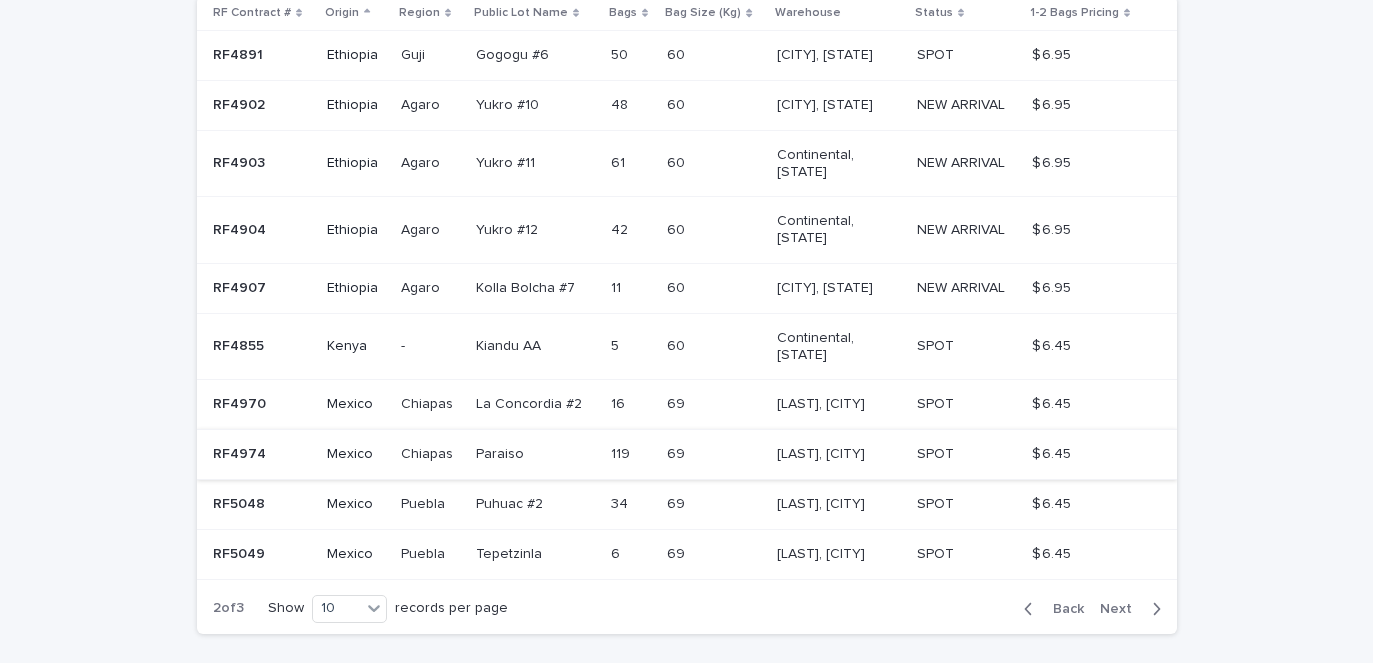scroll, scrollTop: 457, scrollLeft: 0, axis: vertical 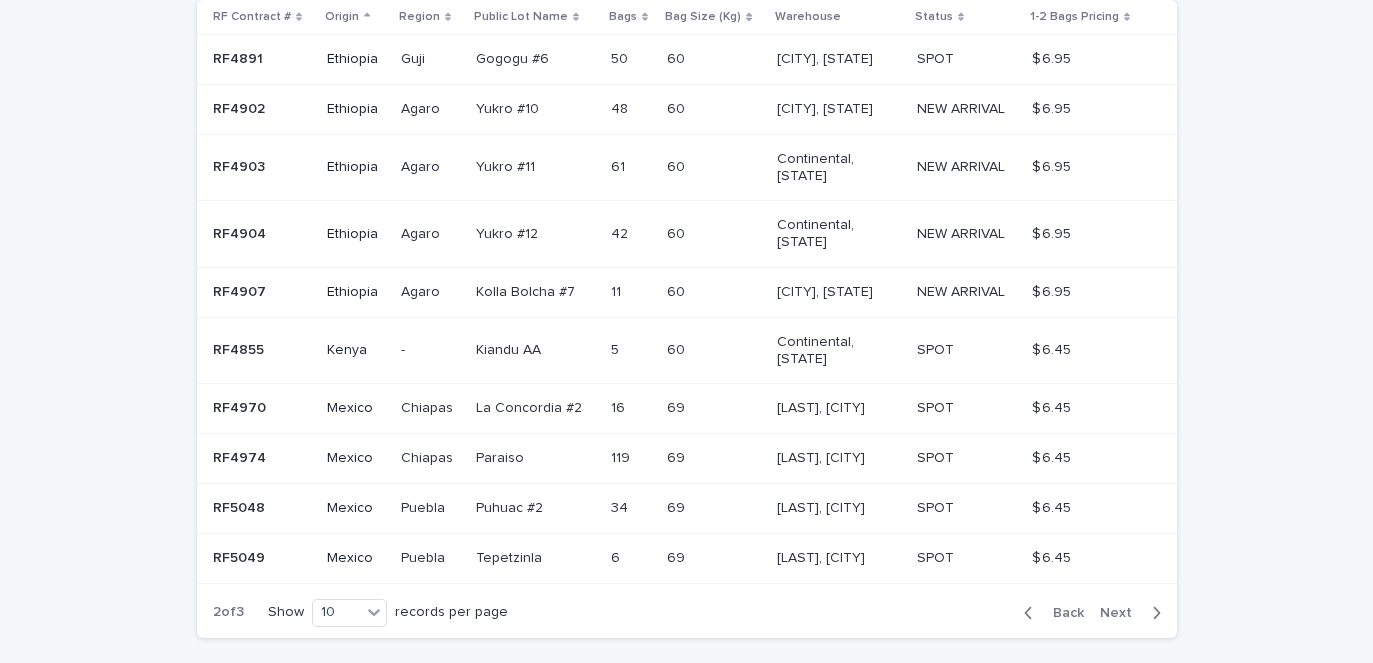 click on "Back" at bounding box center (1062, 613) 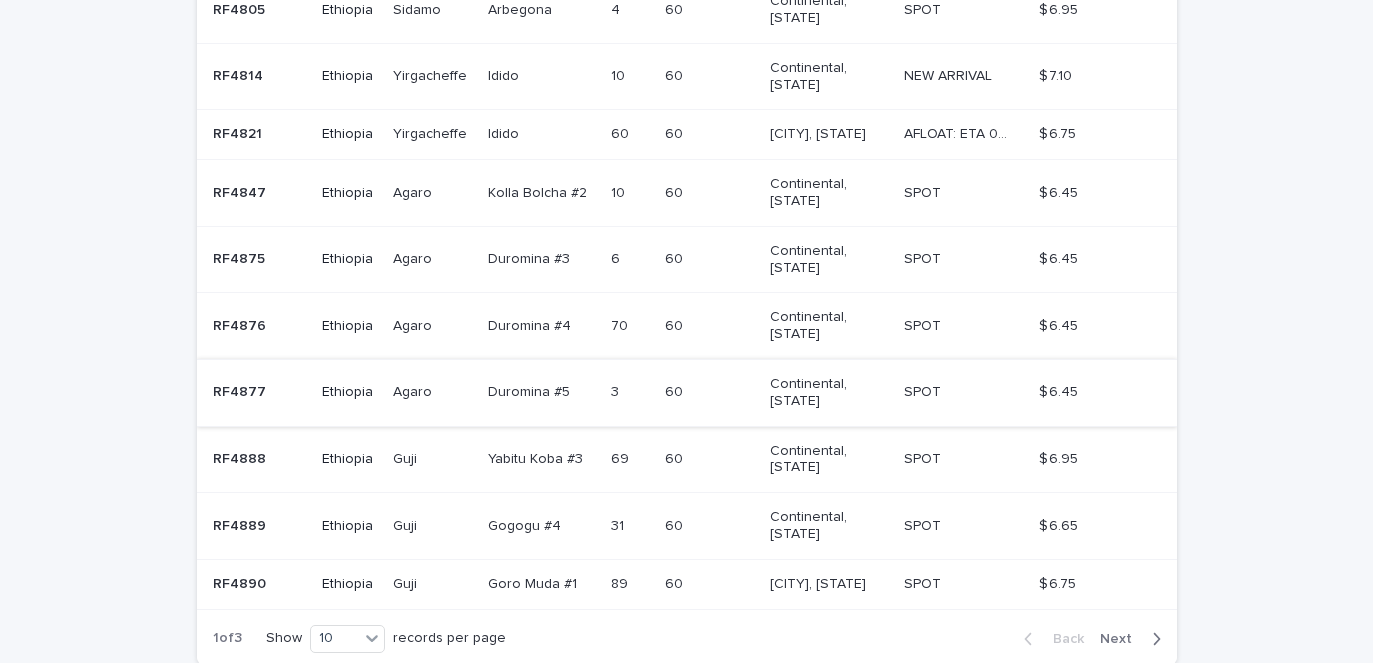 scroll, scrollTop: 530, scrollLeft: 0, axis: vertical 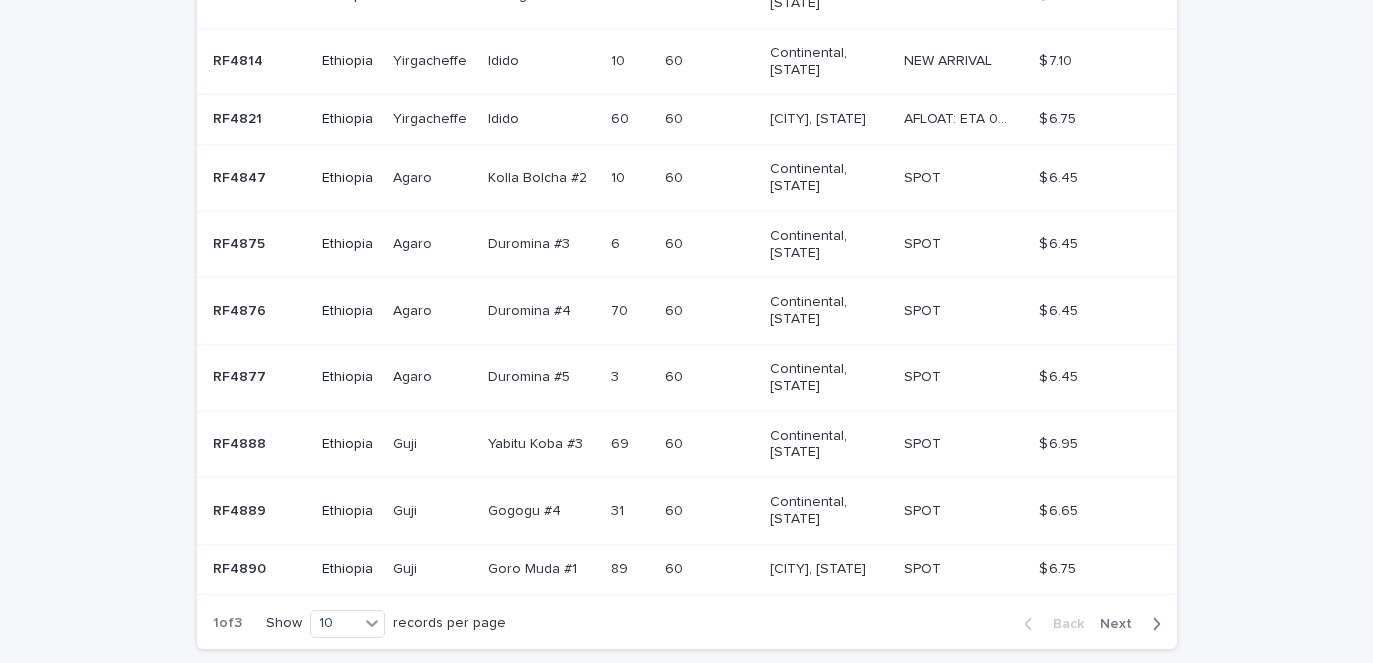click on "Next" at bounding box center (1134, 624) 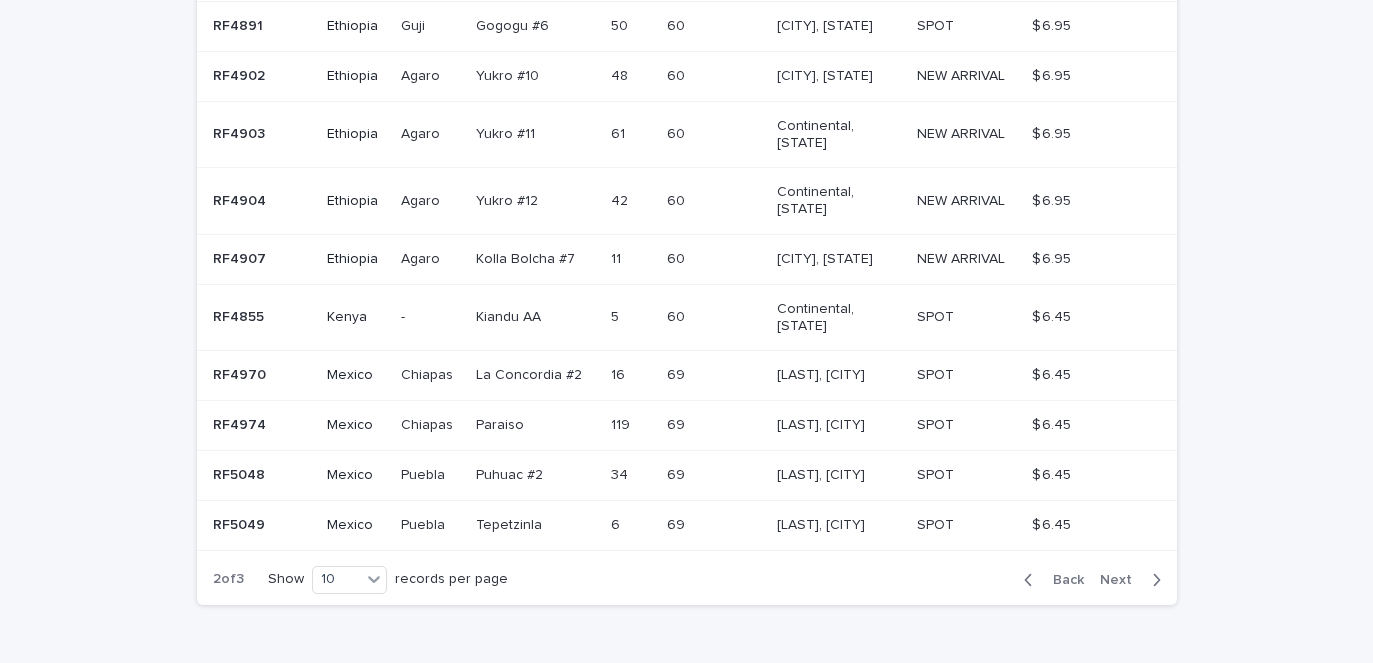 scroll, scrollTop: 548, scrollLeft: 0, axis: vertical 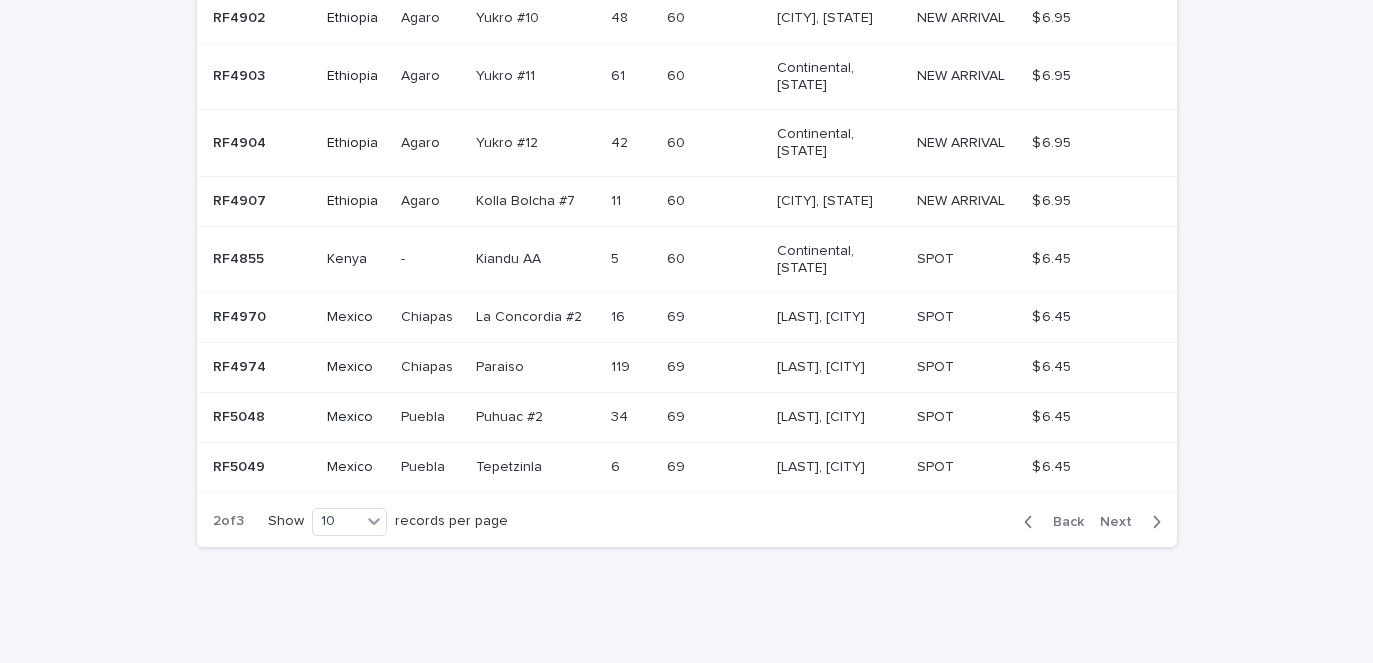 click on "Next" at bounding box center (1122, 522) 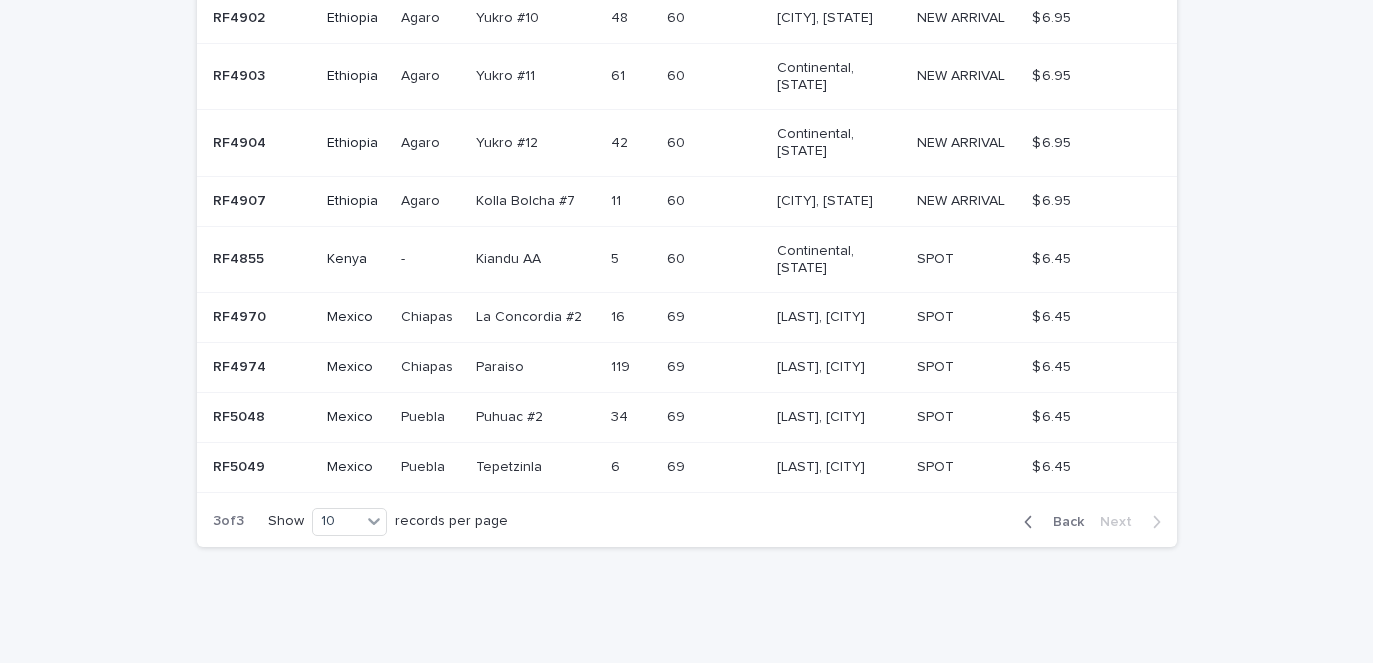 scroll, scrollTop: 299, scrollLeft: 0, axis: vertical 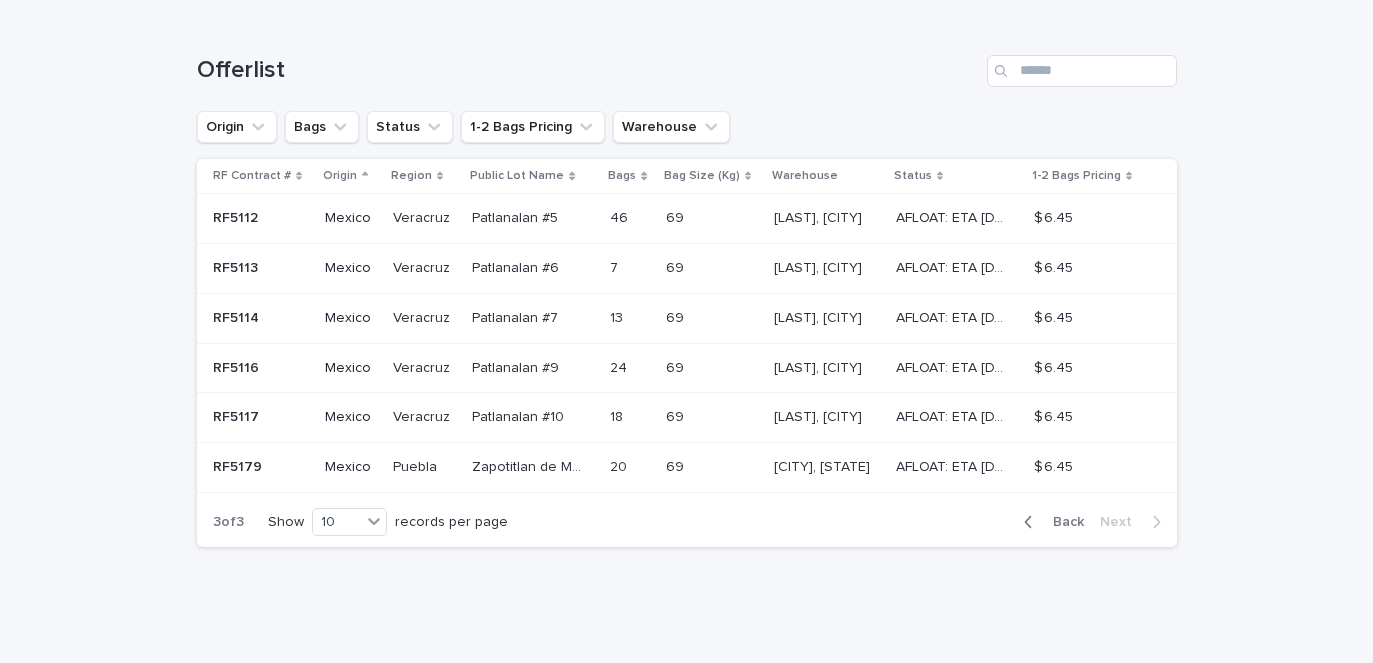 click on "Back Next" at bounding box center (1092, 522) 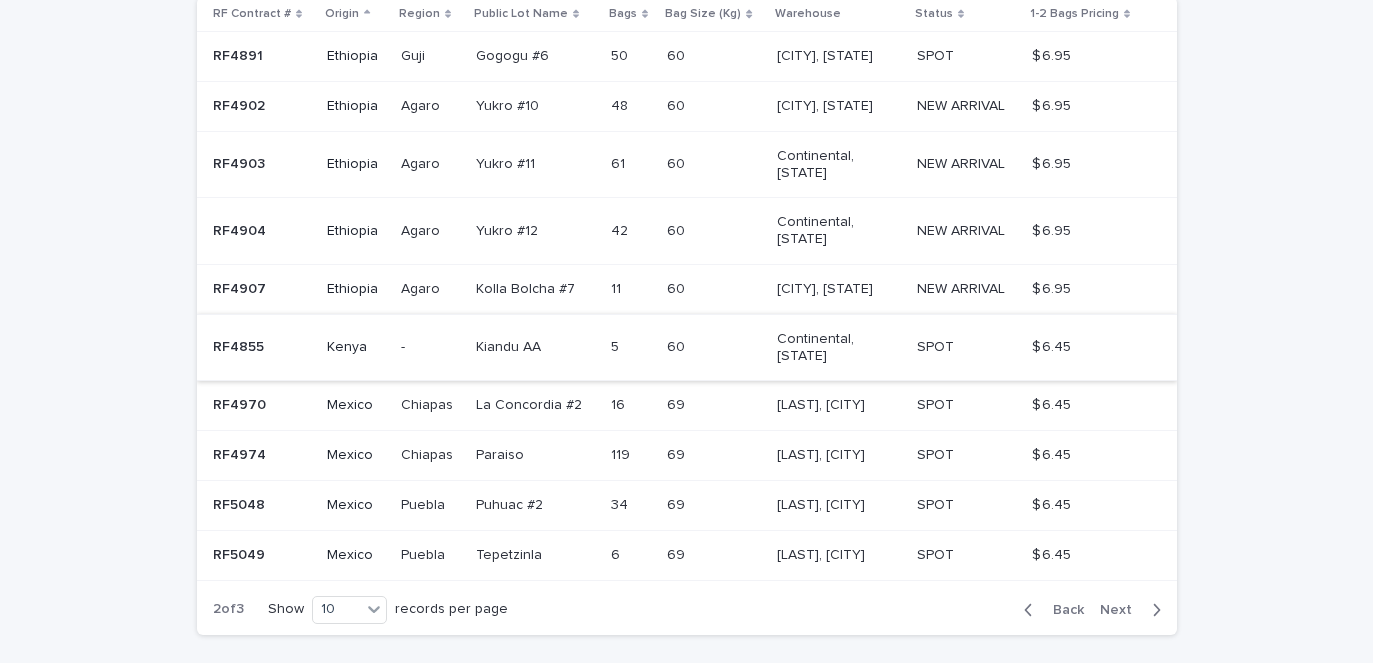 scroll, scrollTop: 462, scrollLeft: 0, axis: vertical 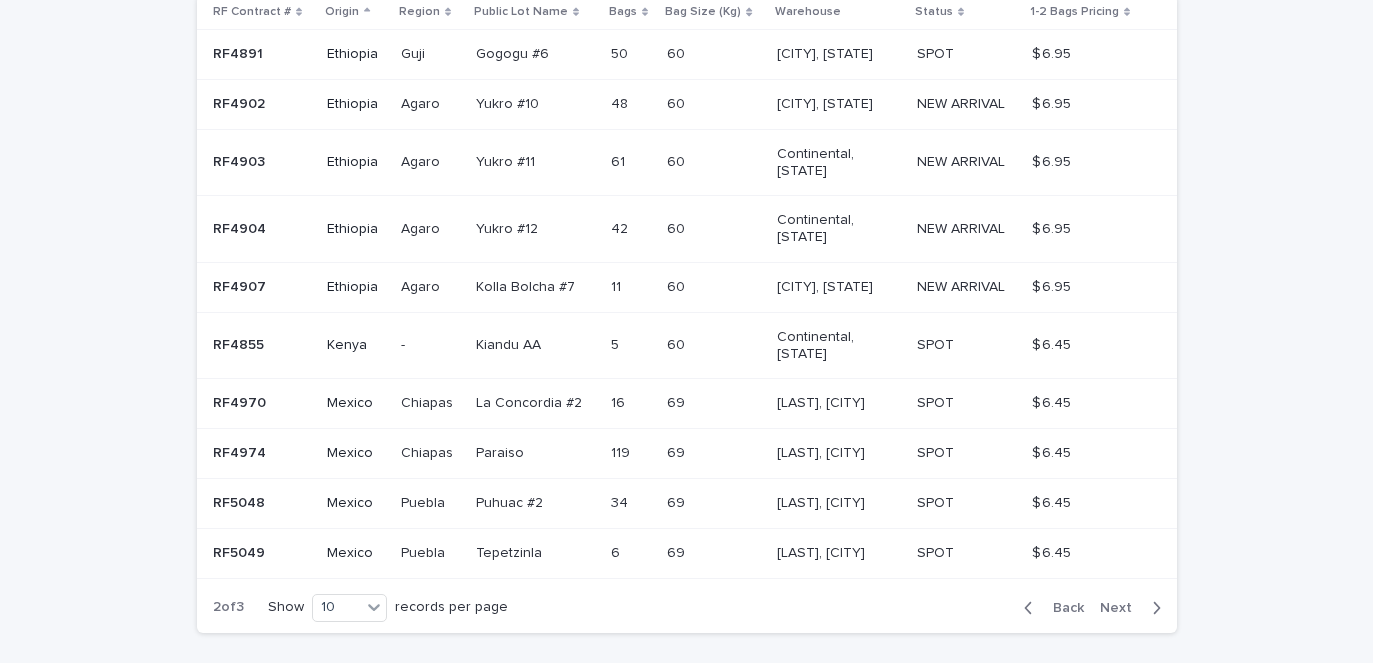 click on "Back" at bounding box center (1062, 608) 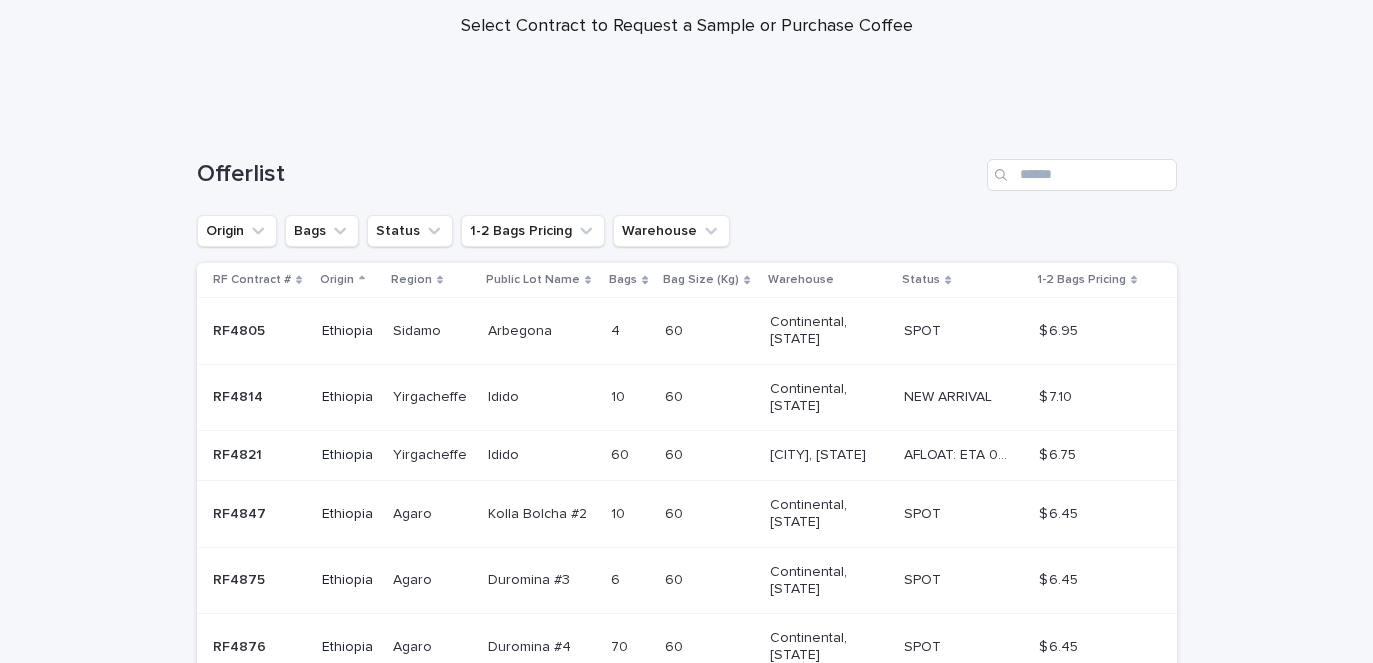 scroll, scrollTop: 0, scrollLeft: 0, axis: both 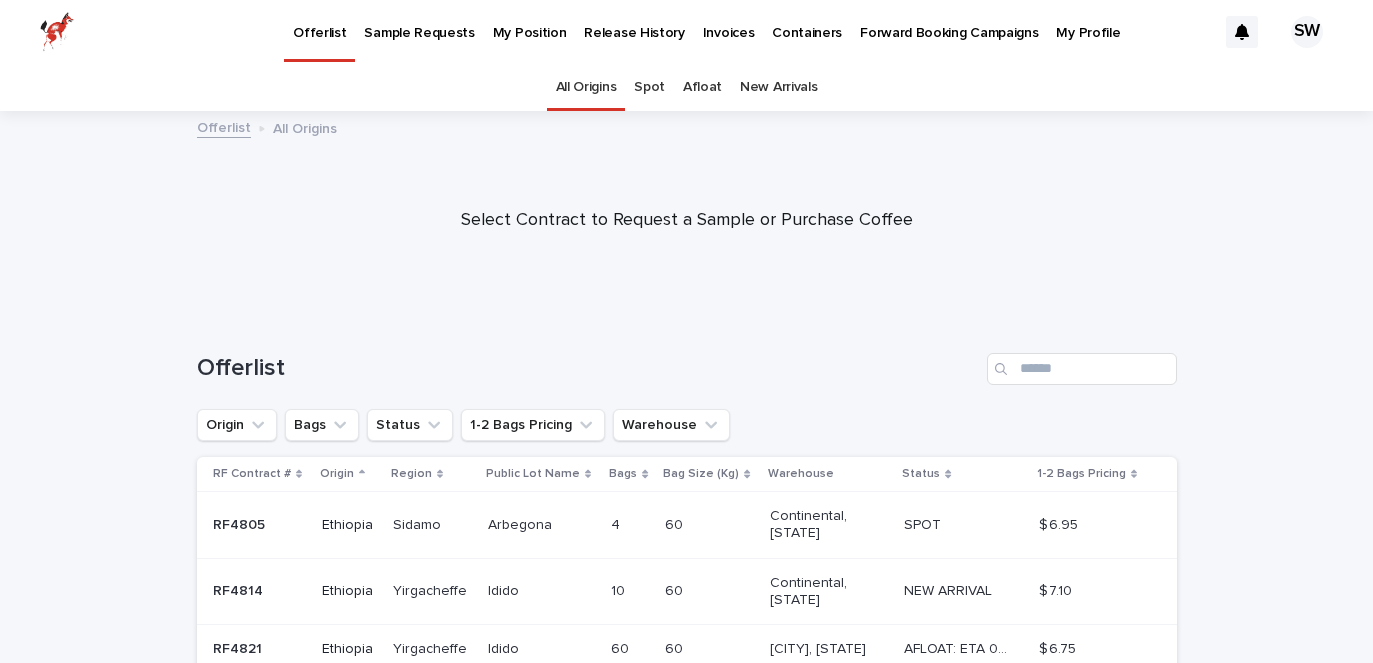 click on "My Position" at bounding box center [530, 21] 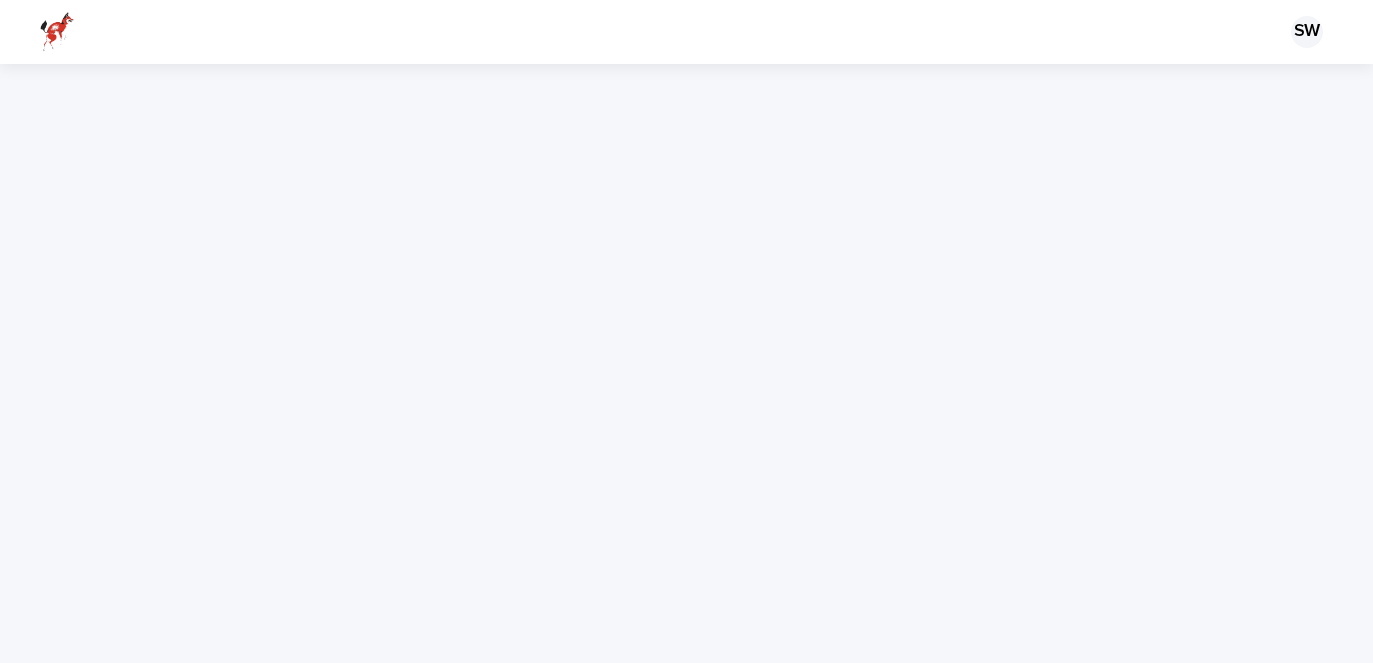 scroll, scrollTop: 0, scrollLeft: 0, axis: both 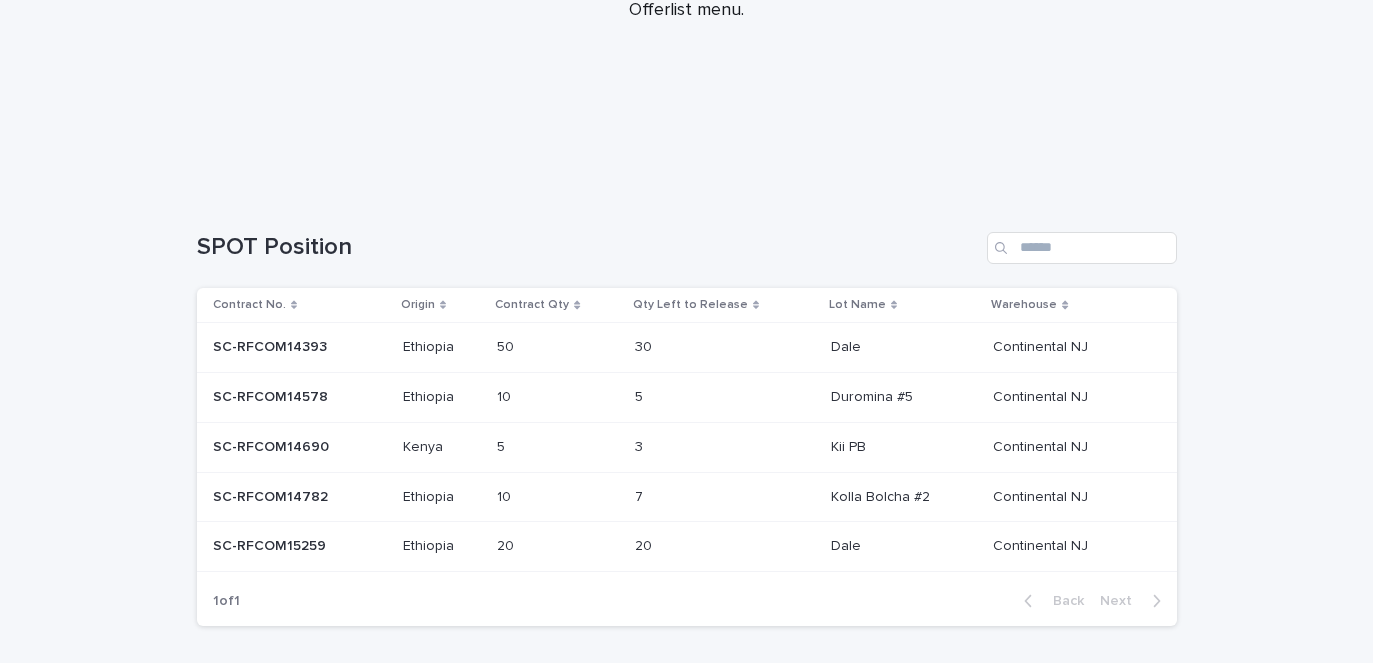 click at bounding box center (676, 347) 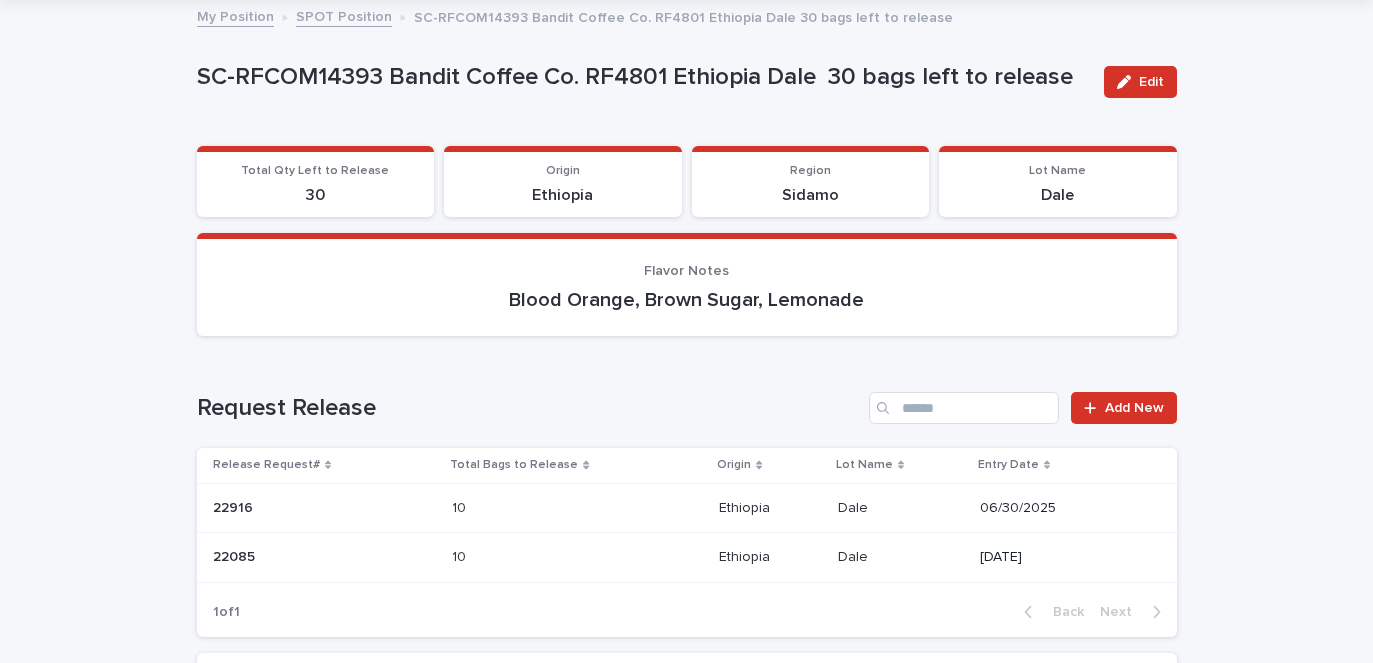 scroll, scrollTop: 0, scrollLeft: 0, axis: both 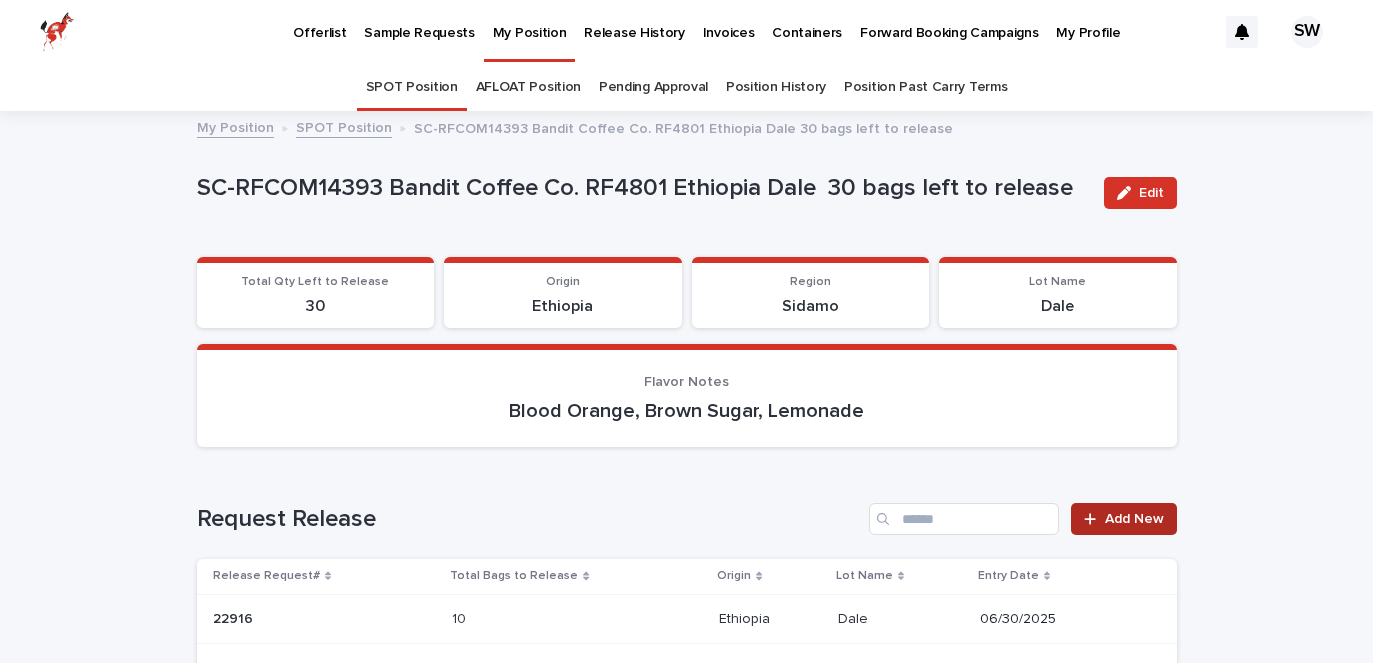 click on "Add New" at bounding box center [1134, 519] 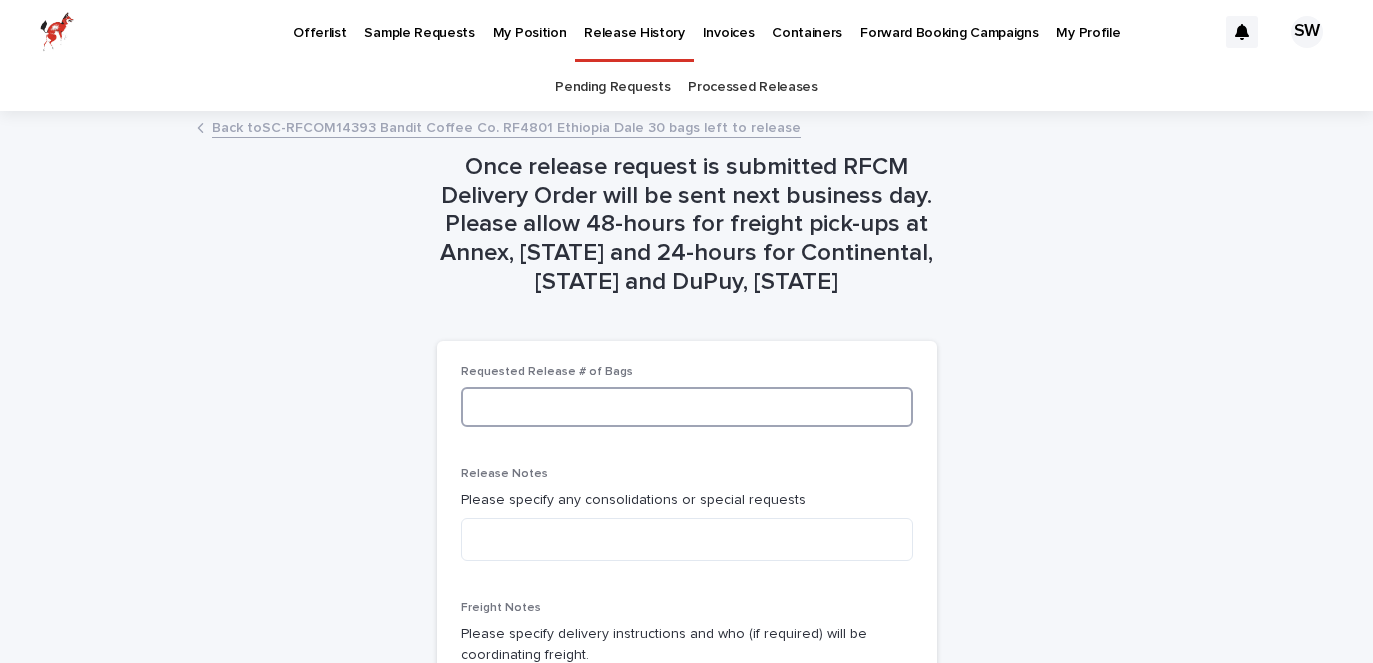 click at bounding box center [687, 407] 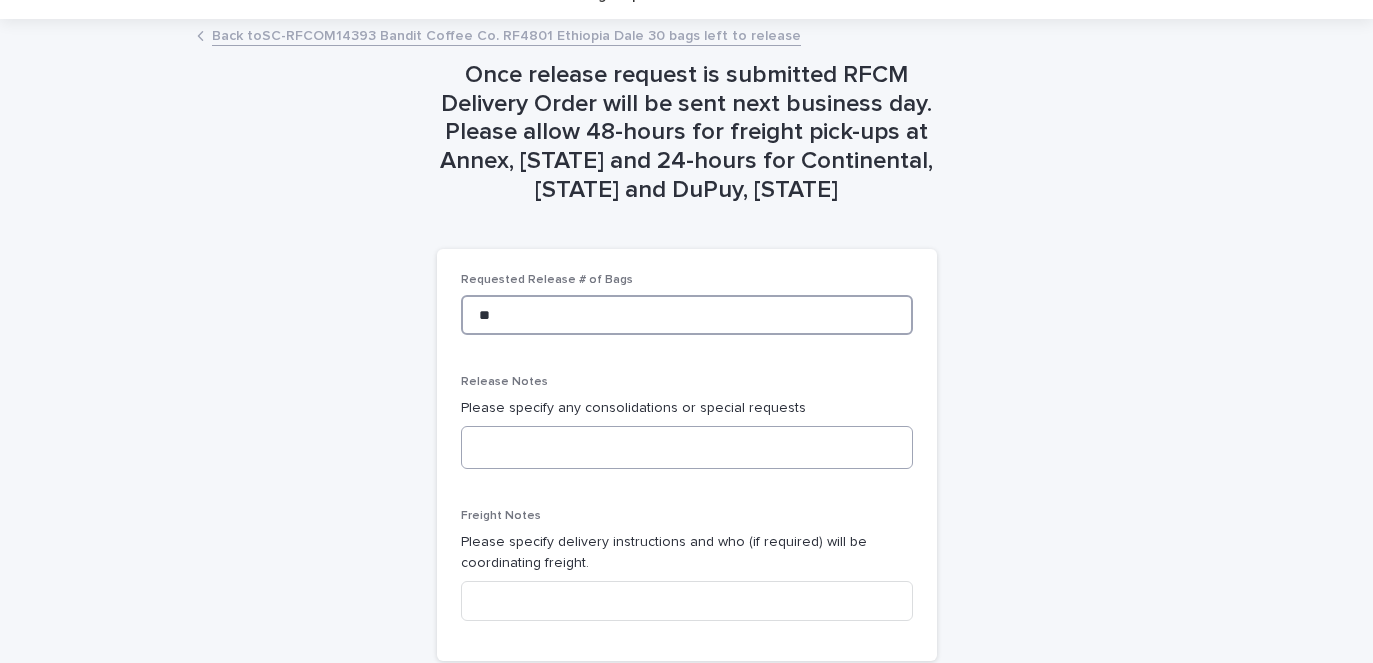 scroll, scrollTop: 116, scrollLeft: 0, axis: vertical 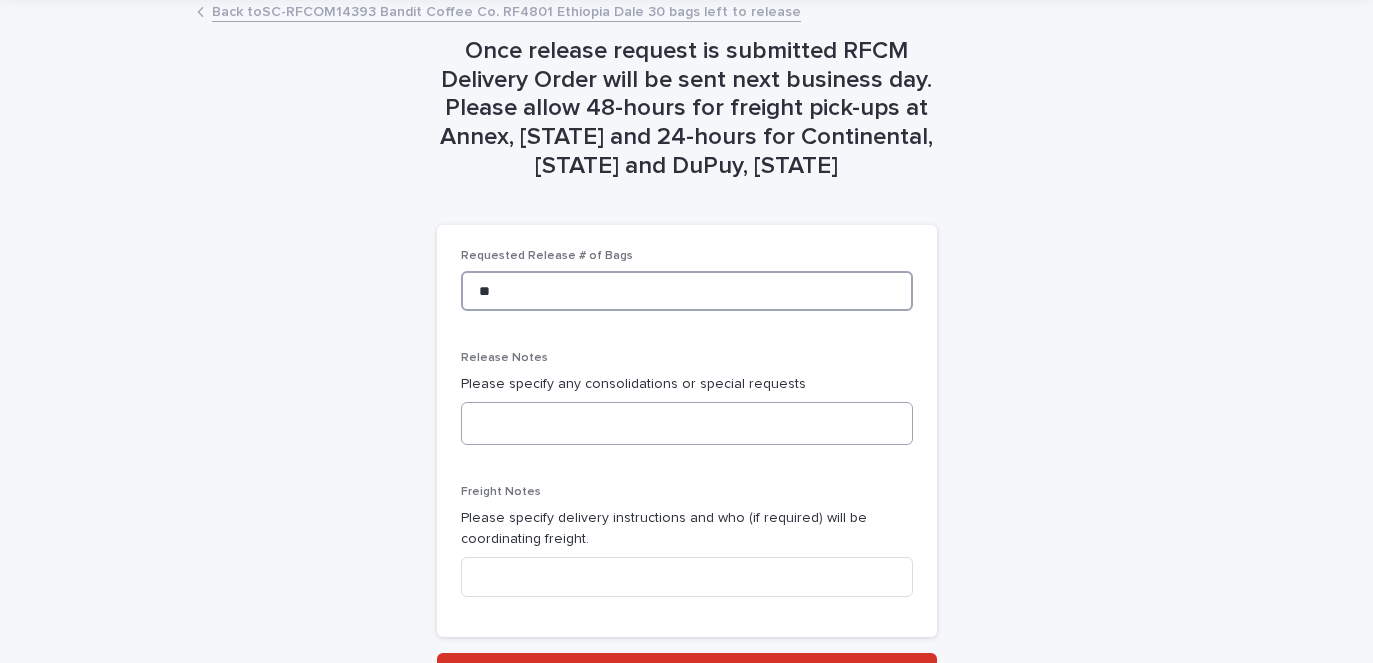 type on "**" 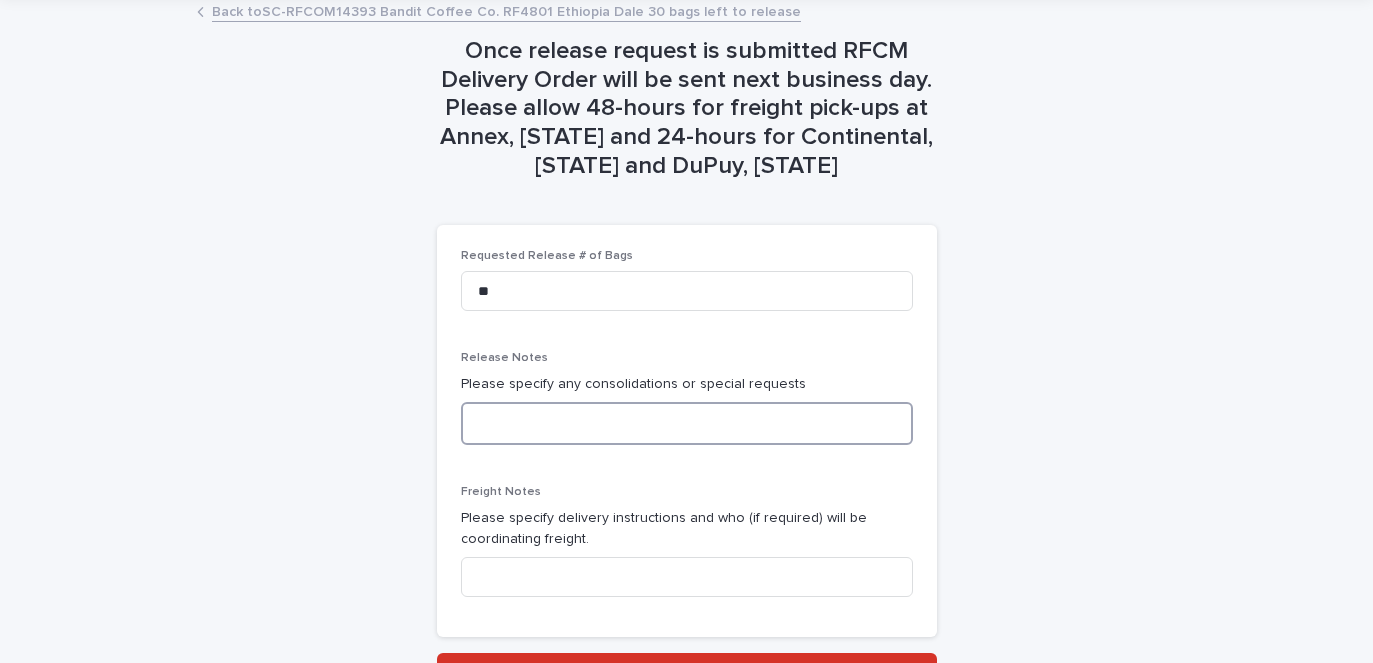click at bounding box center (687, 423) 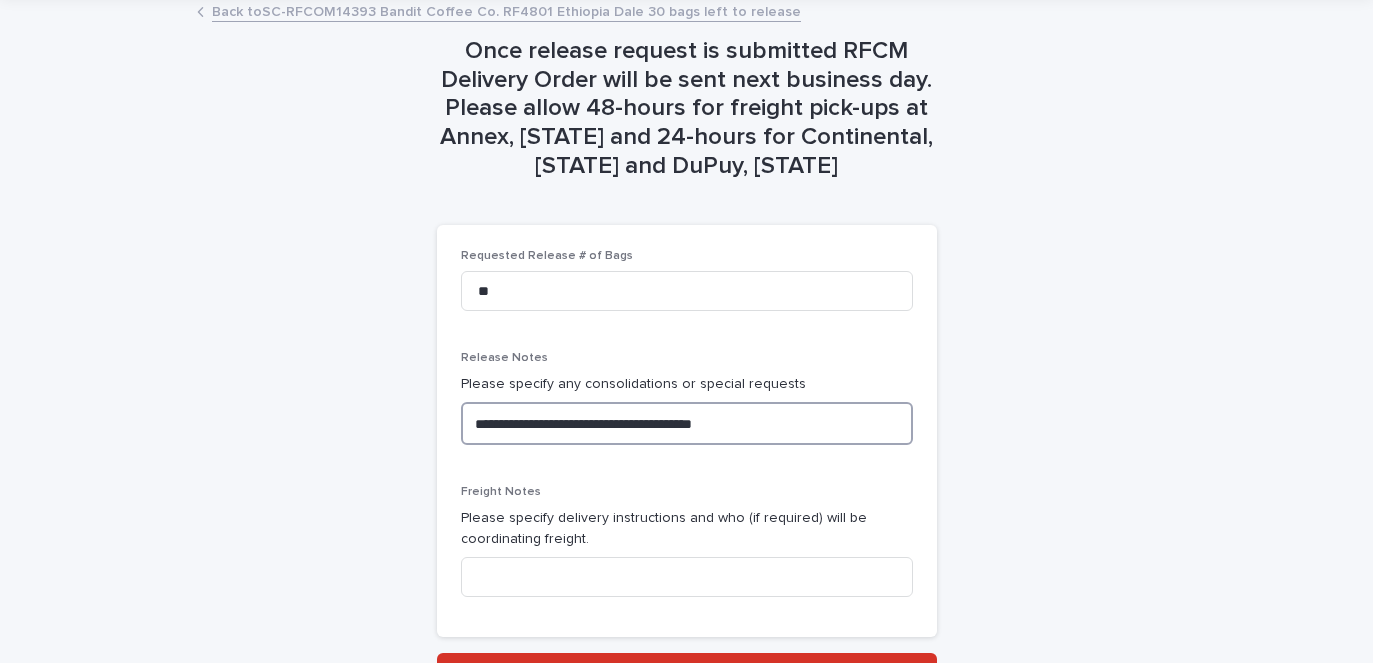 click on "**********" at bounding box center (687, 423) 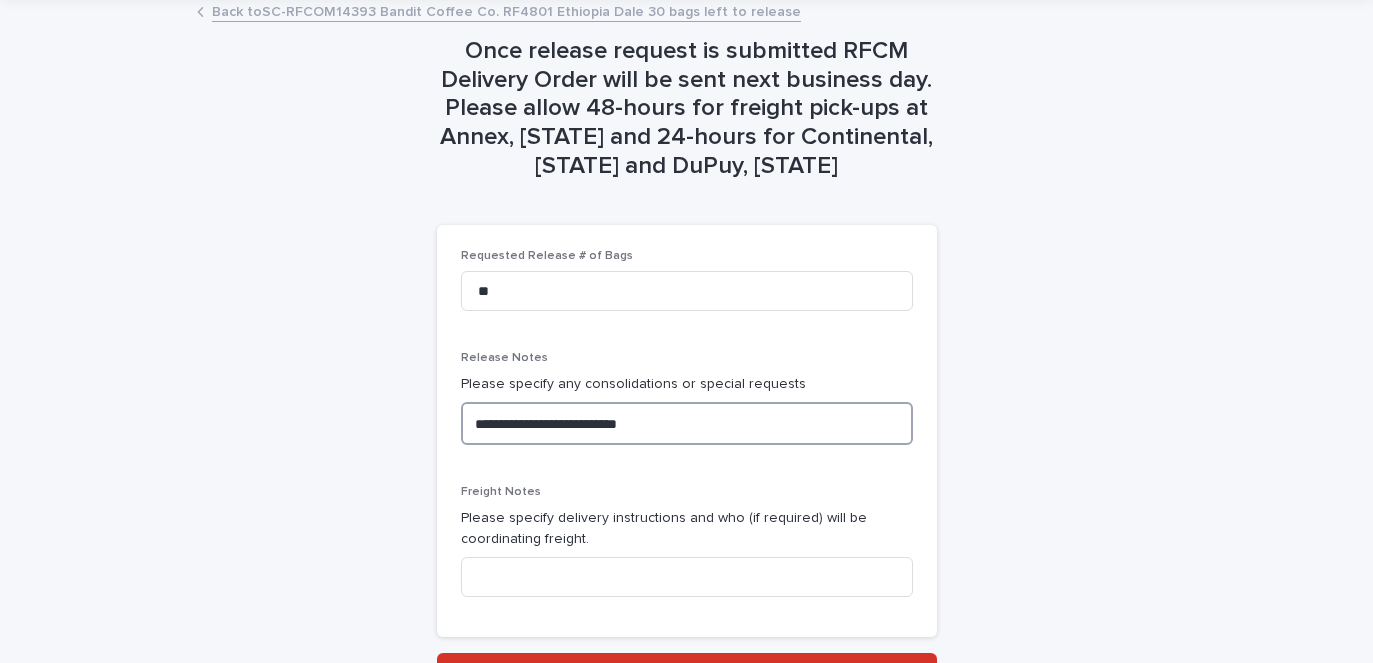 type on "**********" 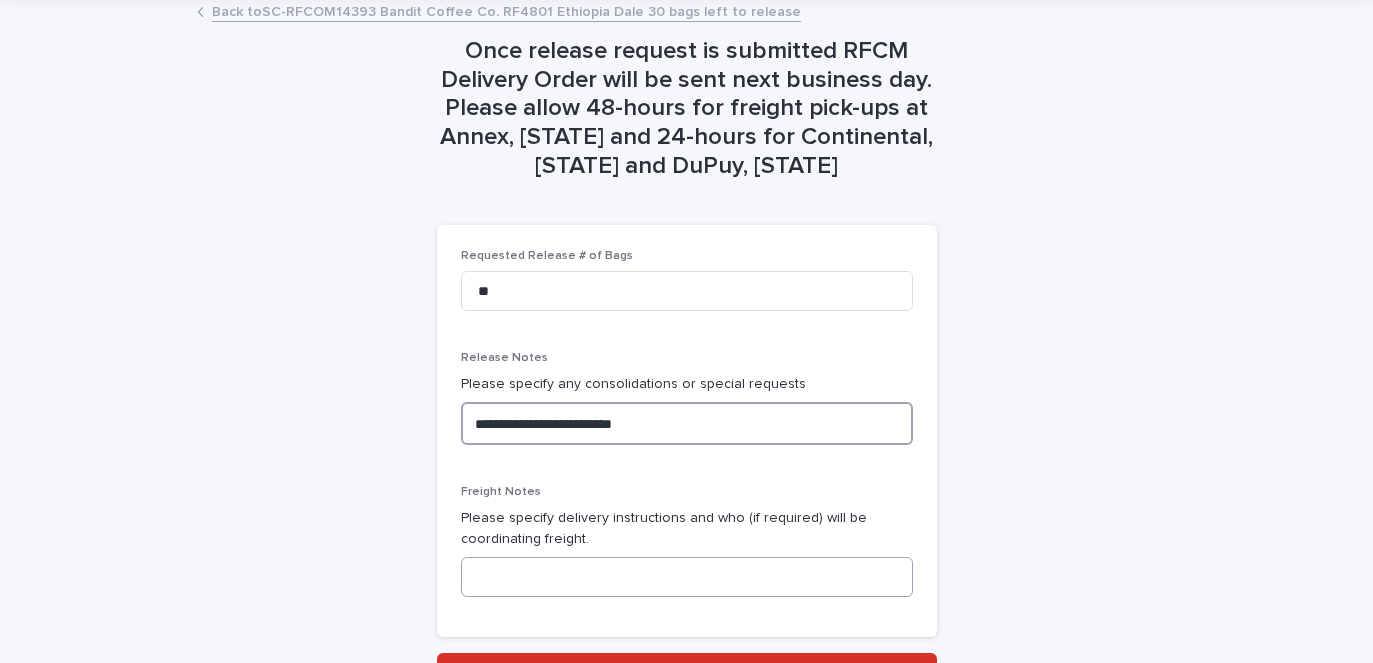 type 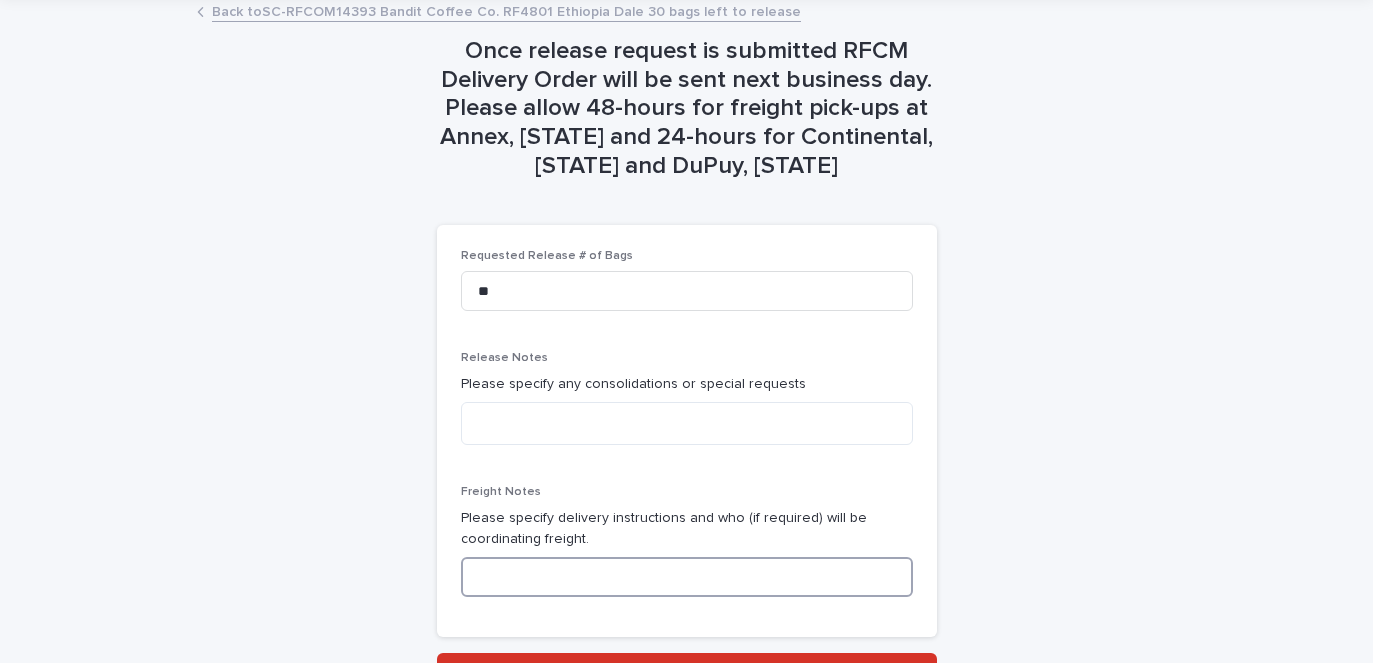 click at bounding box center [687, 577] 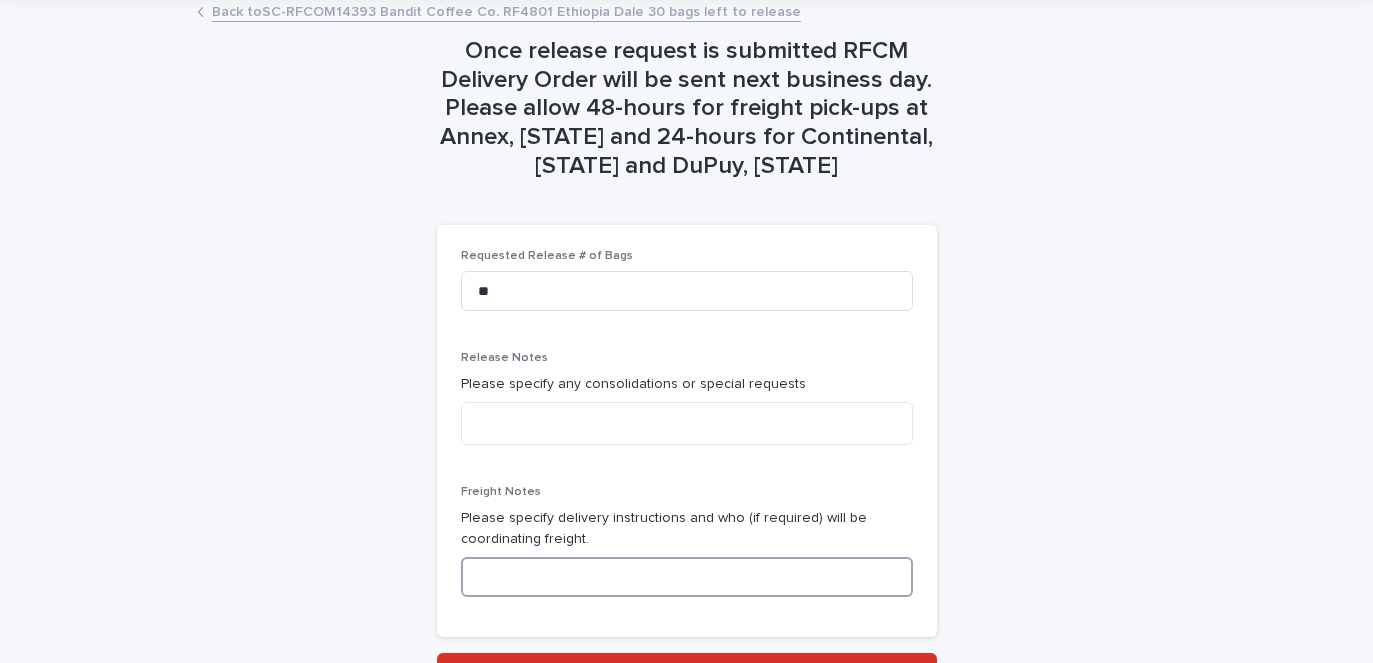 paste on "**********" 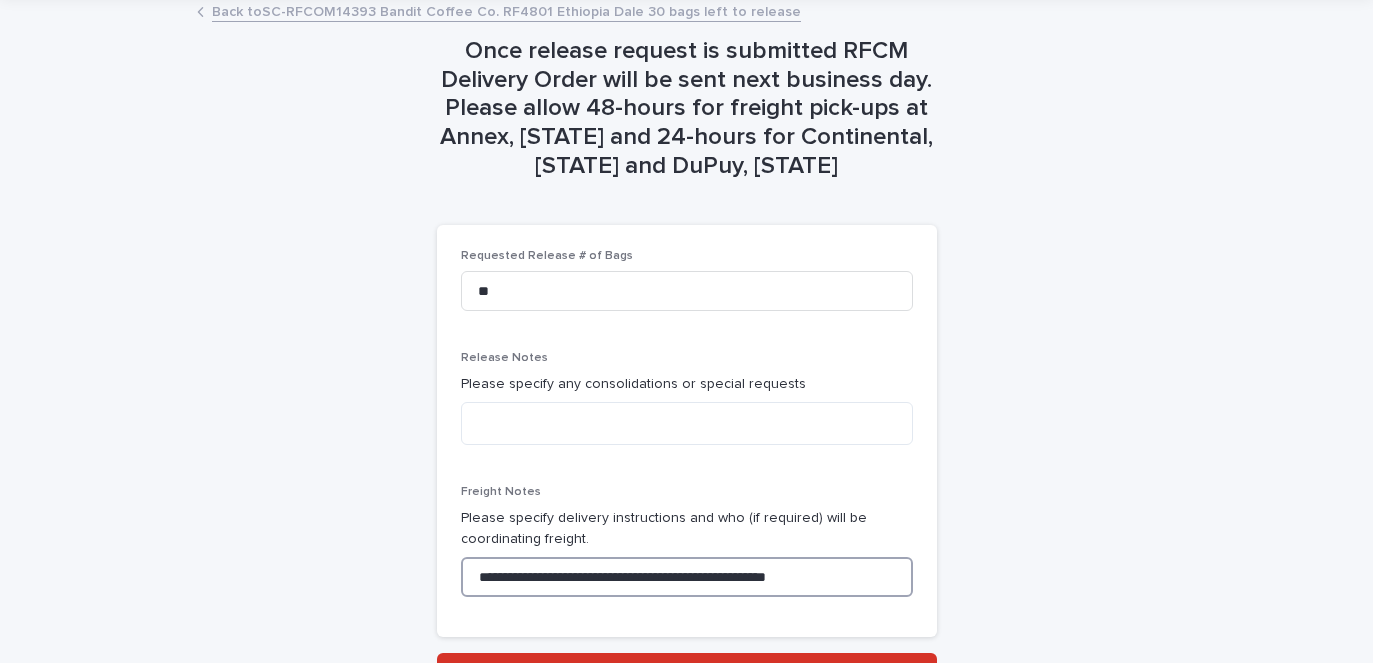 scroll, scrollTop: 238, scrollLeft: 0, axis: vertical 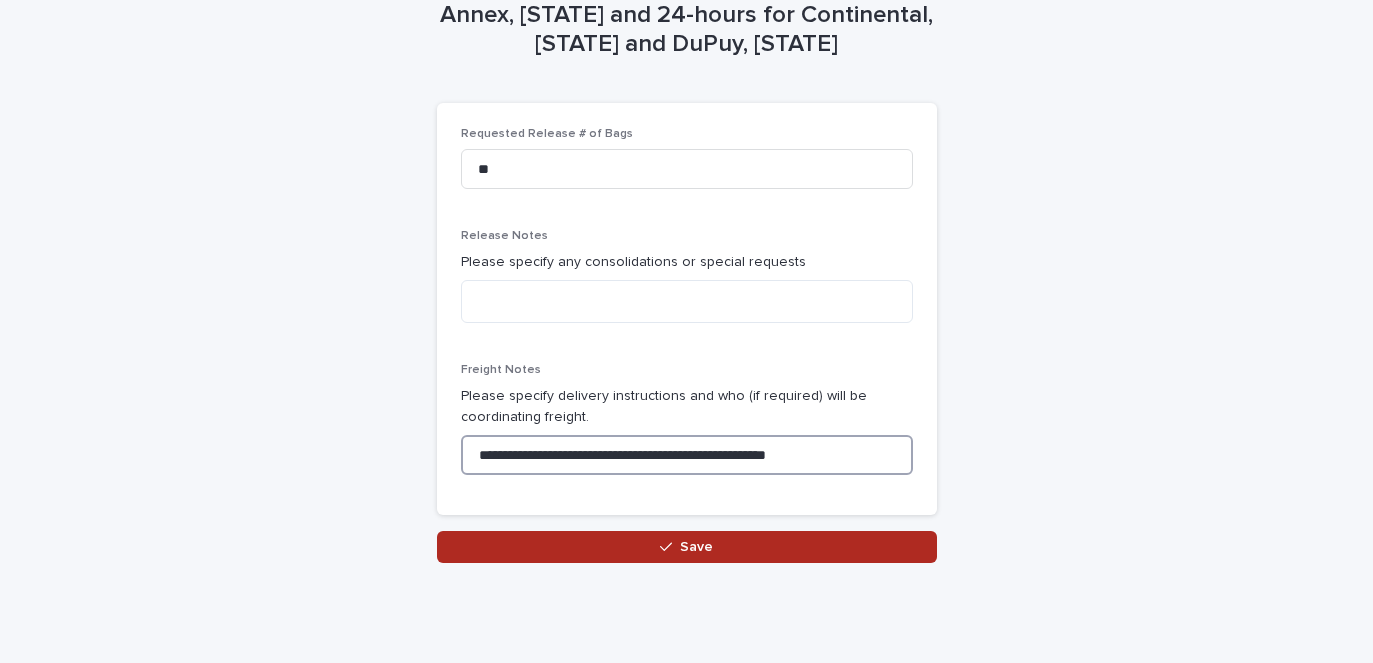 type on "**********" 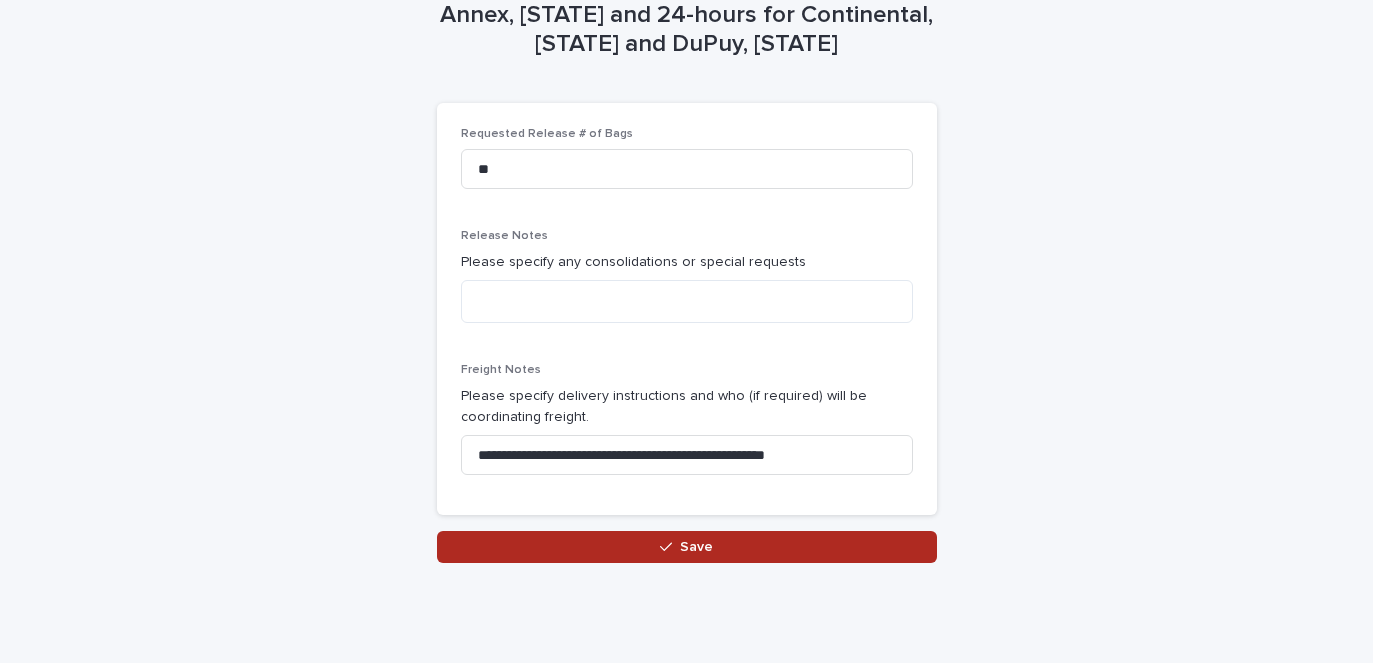 click on "Save" at bounding box center [687, 547] 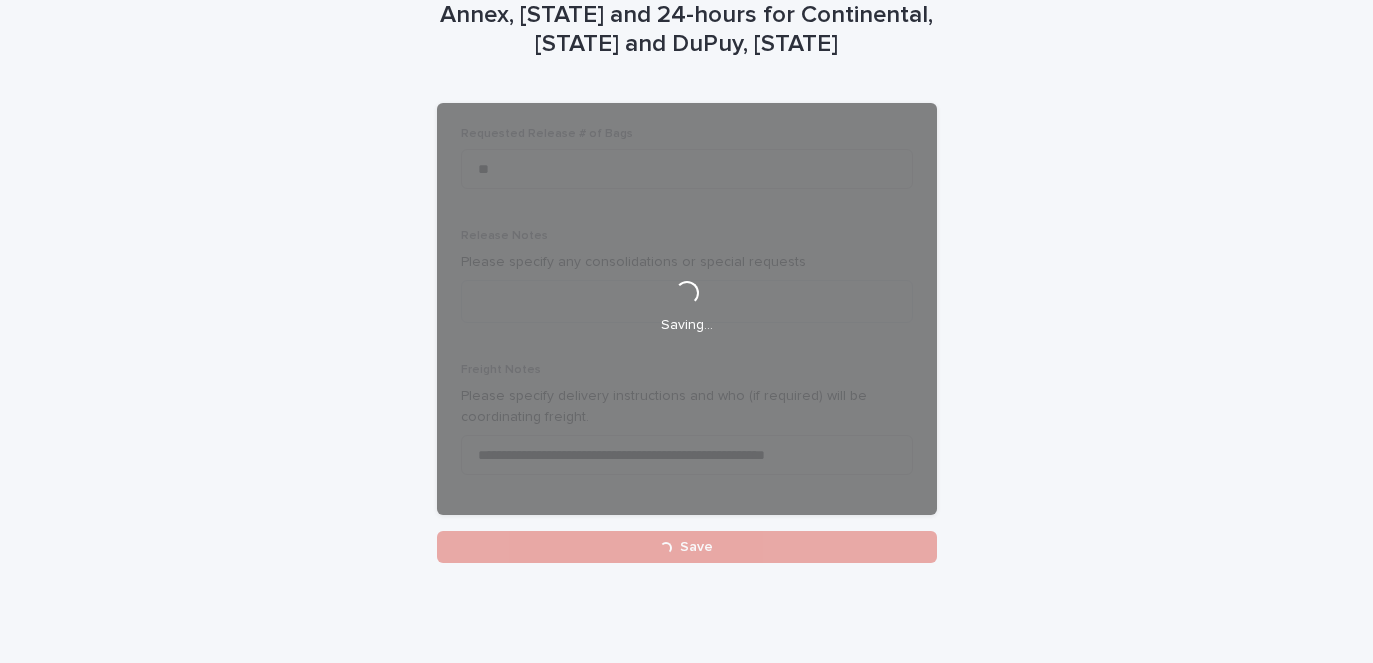 scroll, scrollTop: 0, scrollLeft: 0, axis: both 